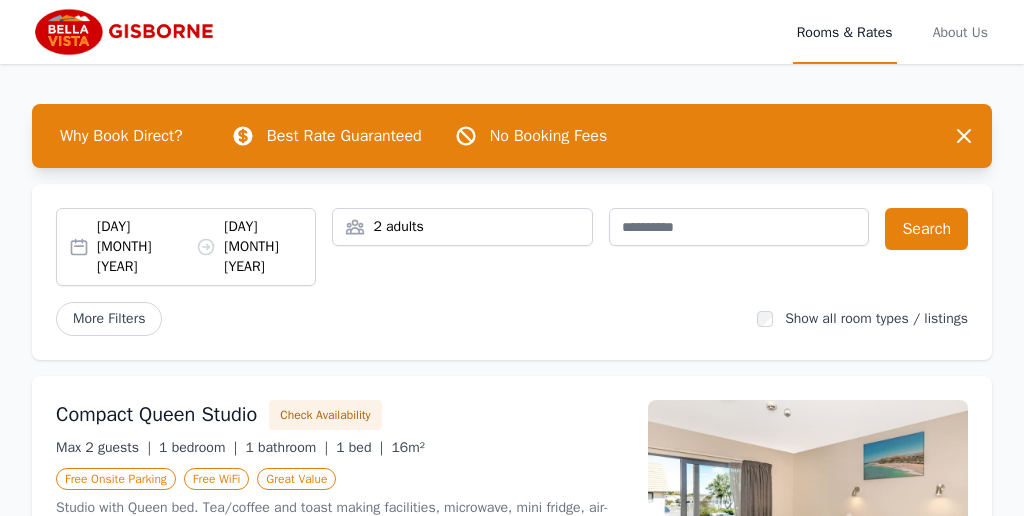 scroll, scrollTop: 0, scrollLeft: 0, axis: both 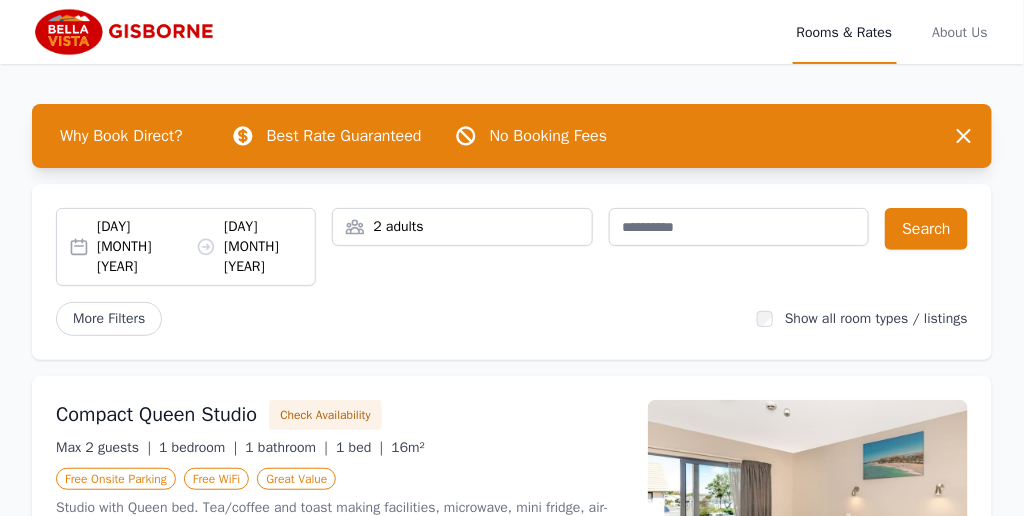 click on "2 adults" at bounding box center [462, 227] 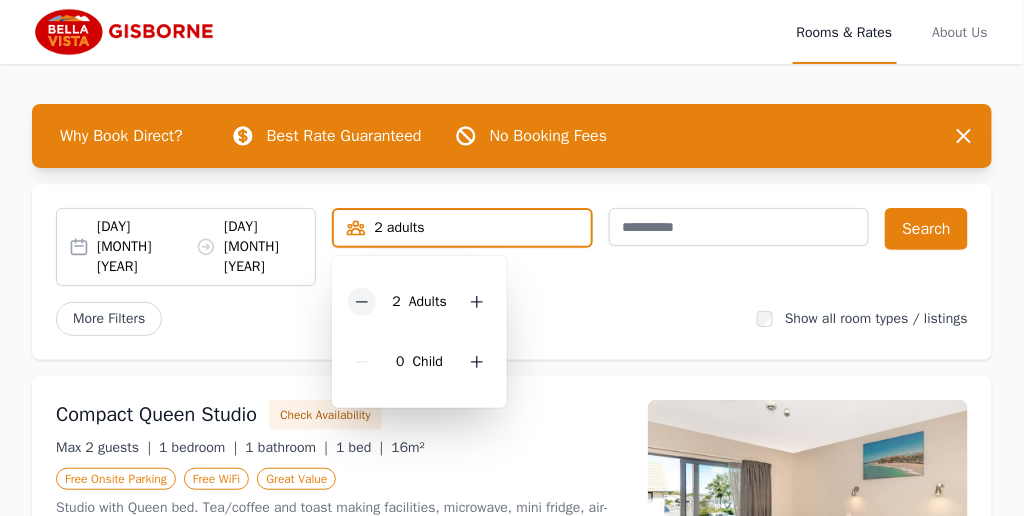 click 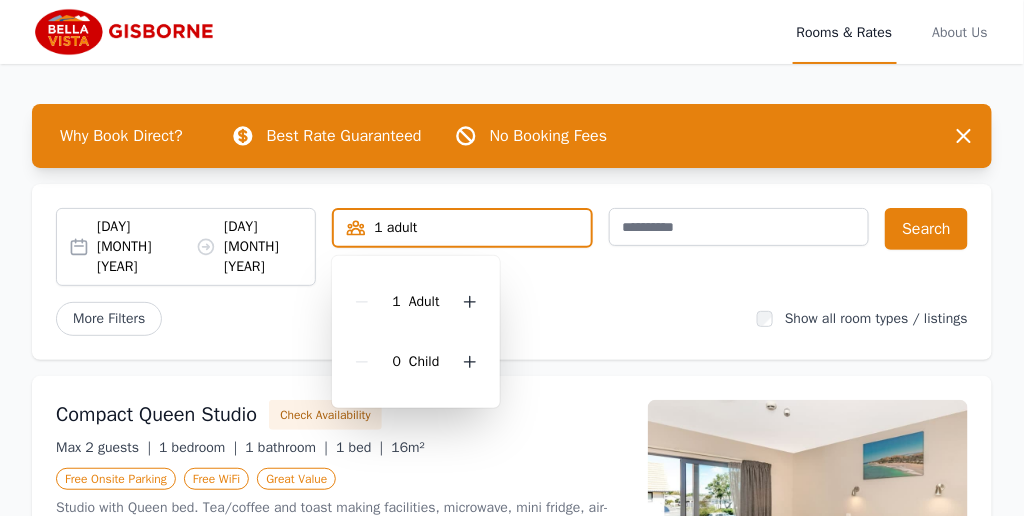 click on "More Filters" at bounding box center [398, 319] 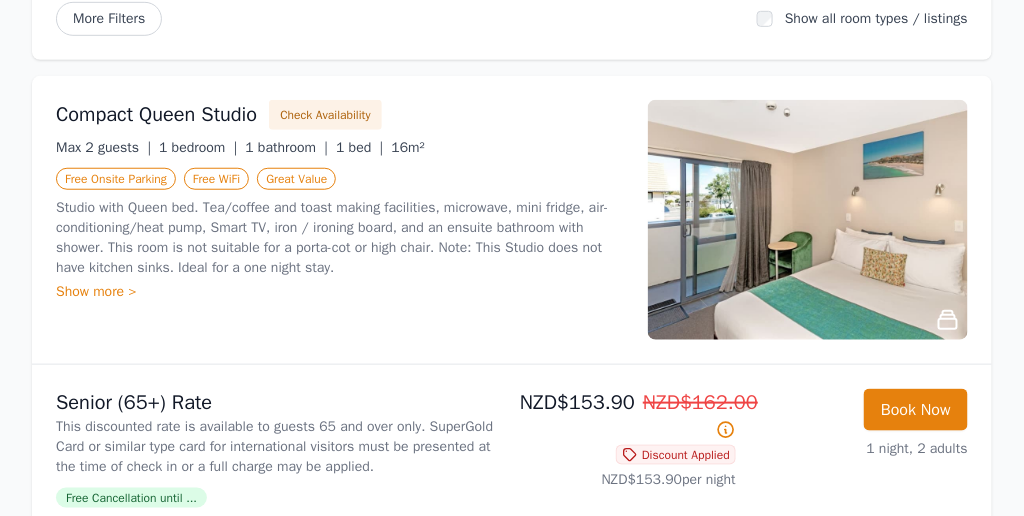 scroll, scrollTop: 0, scrollLeft: 0, axis: both 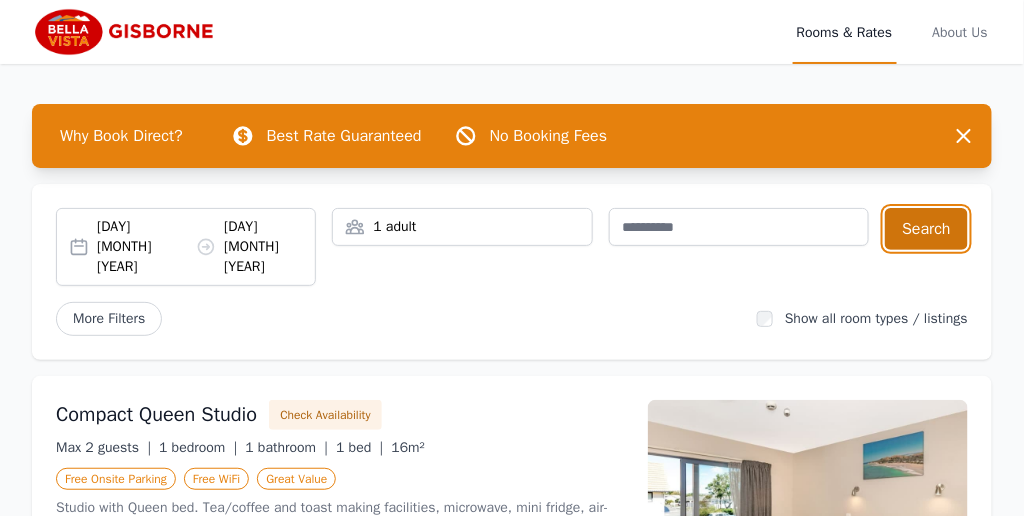 click on "Search" at bounding box center (926, 229) 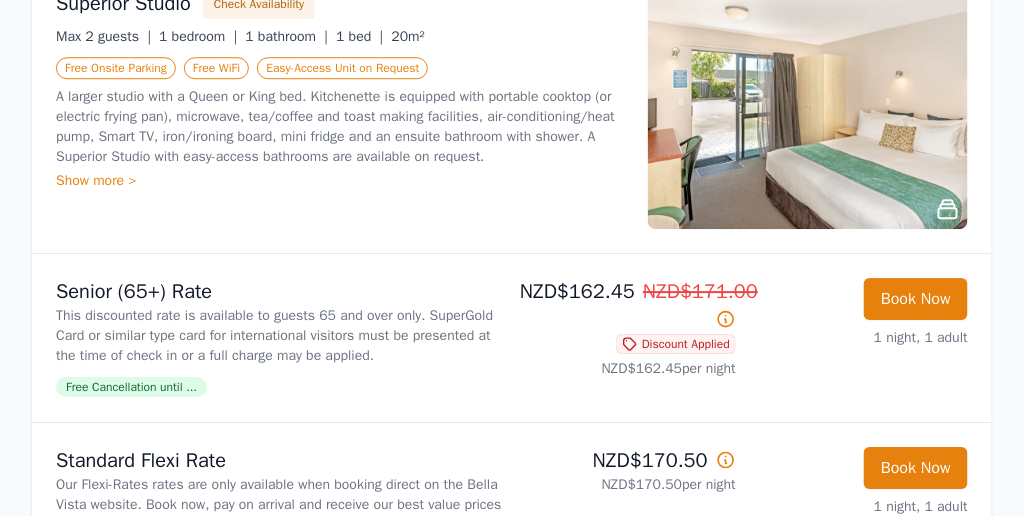 scroll, scrollTop: 1400, scrollLeft: 0, axis: vertical 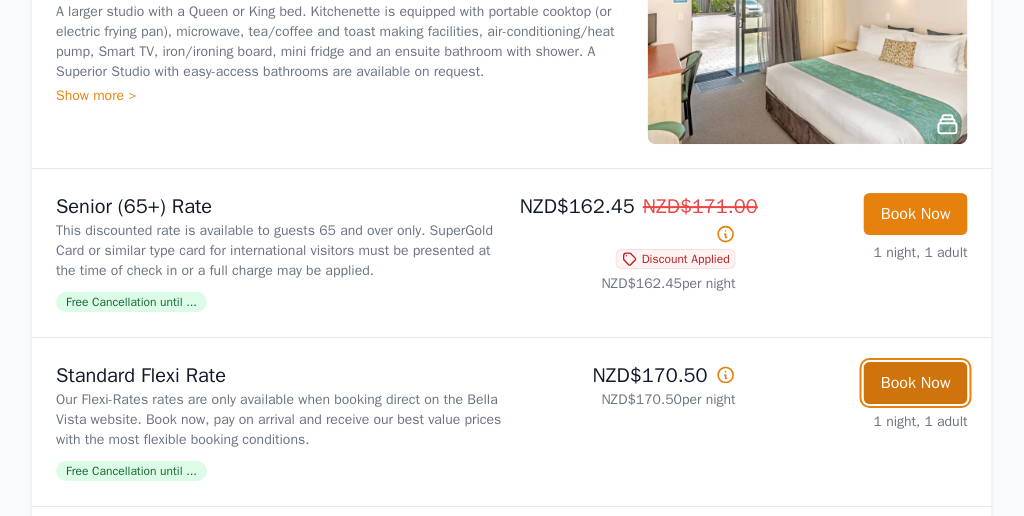 click on "Book Now" at bounding box center [916, 383] 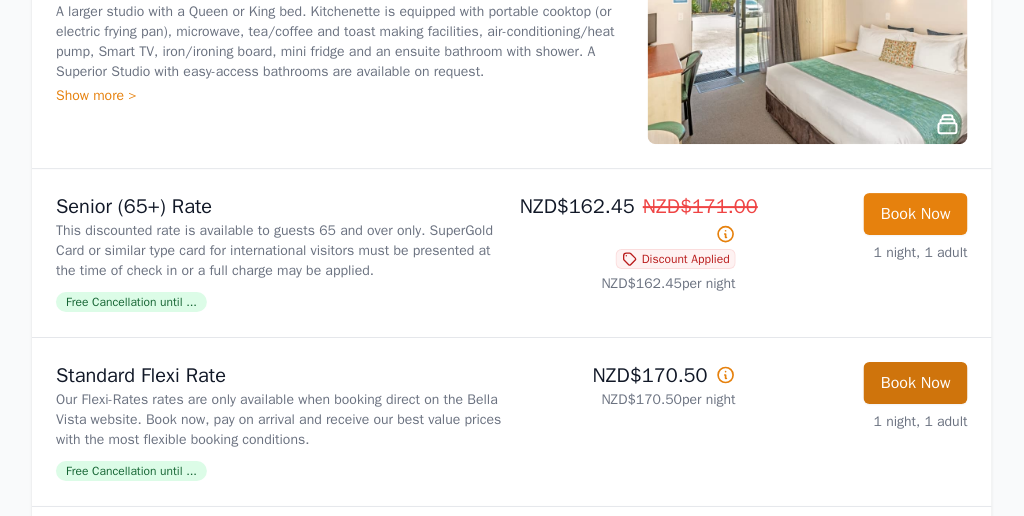 scroll, scrollTop: 122, scrollLeft: 0, axis: vertical 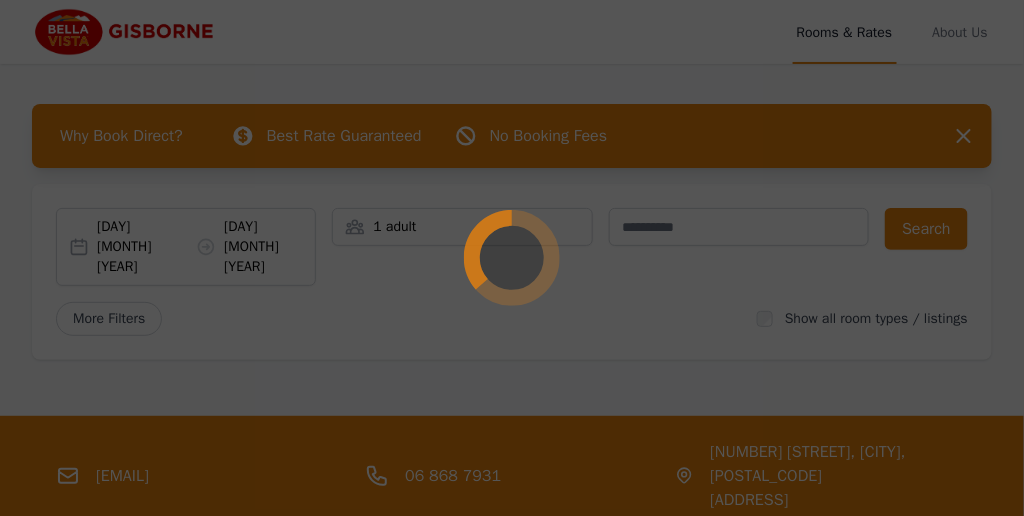 select on "**" 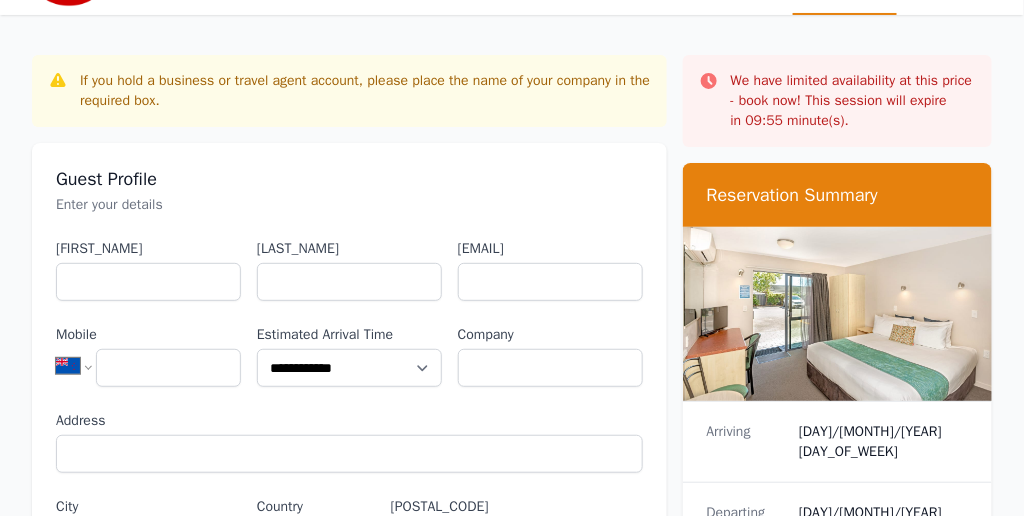 scroll, scrollTop: 0, scrollLeft: 0, axis: both 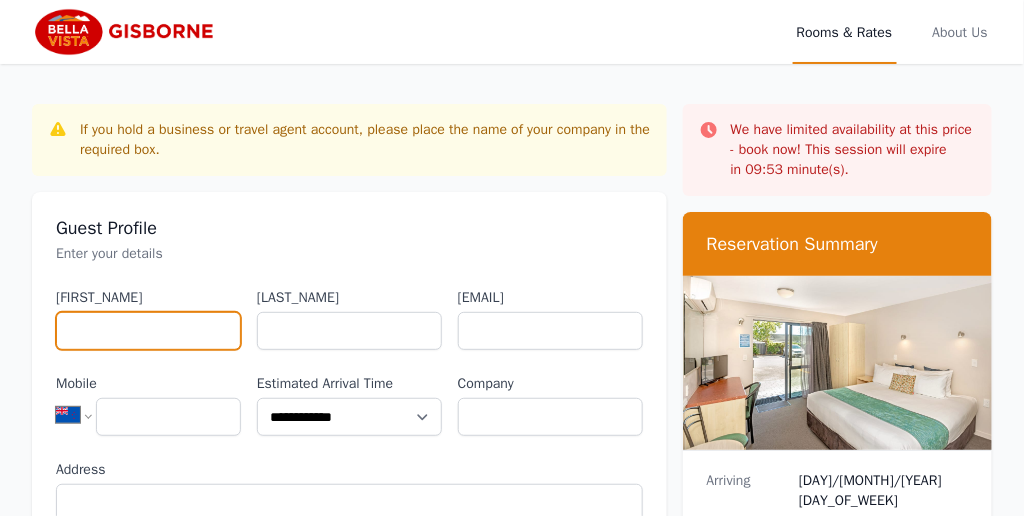 click on "[FIRST_NAME]" at bounding box center (148, 331) 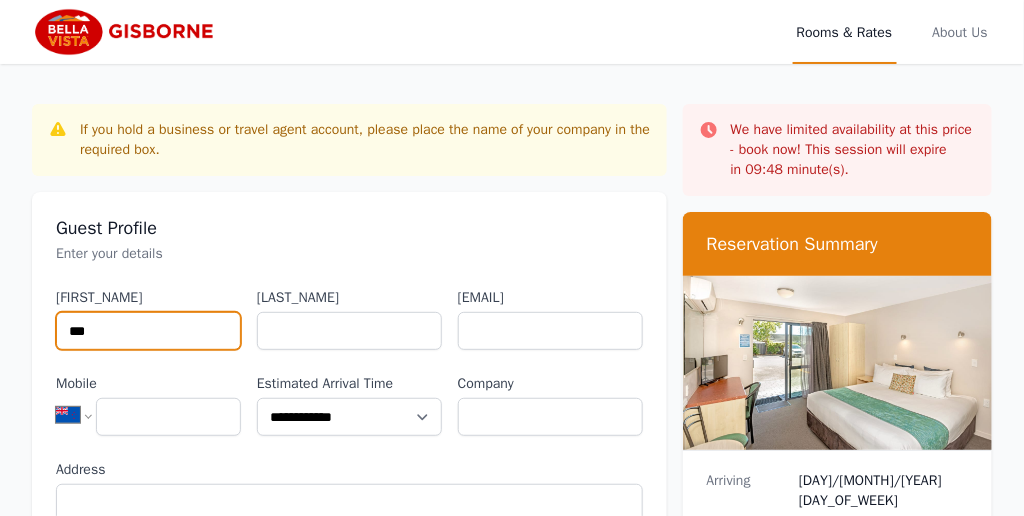 type on "***" 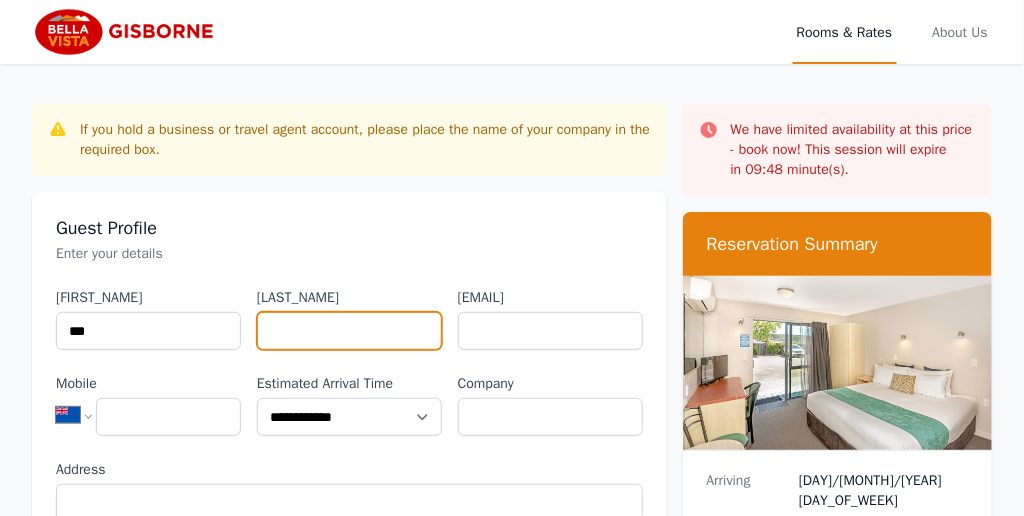 click on "[LAST_NAME]" at bounding box center (349, 331) 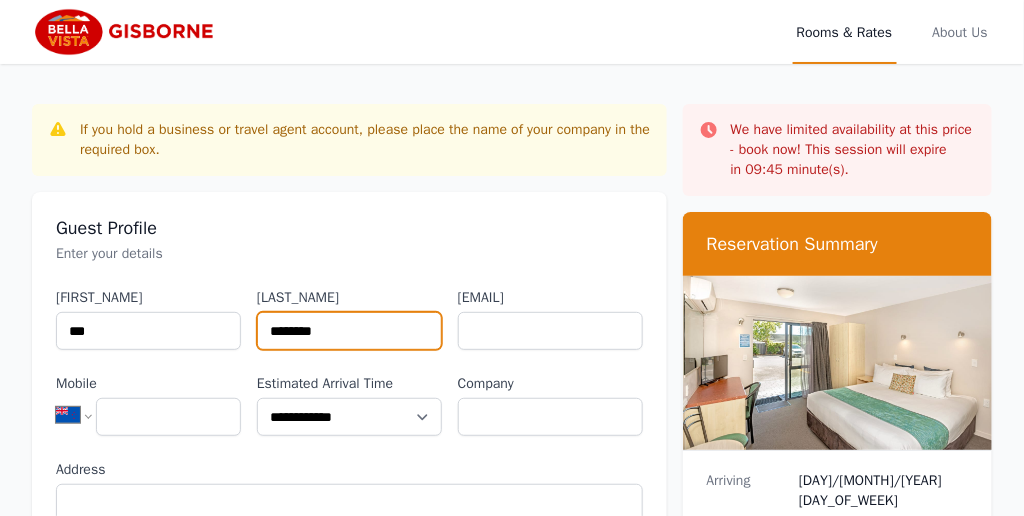 type on "********" 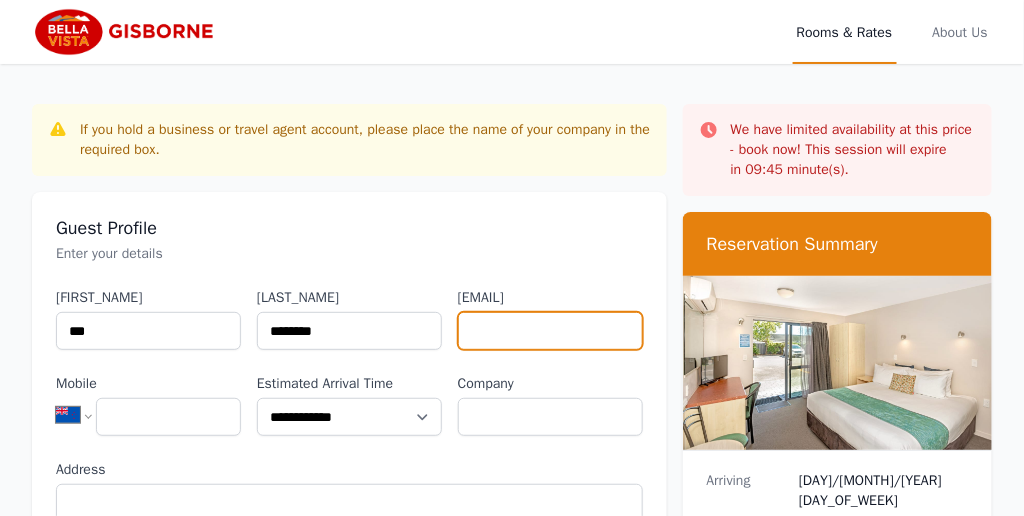 click on "[EMAIL]" at bounding box center [550, 331] 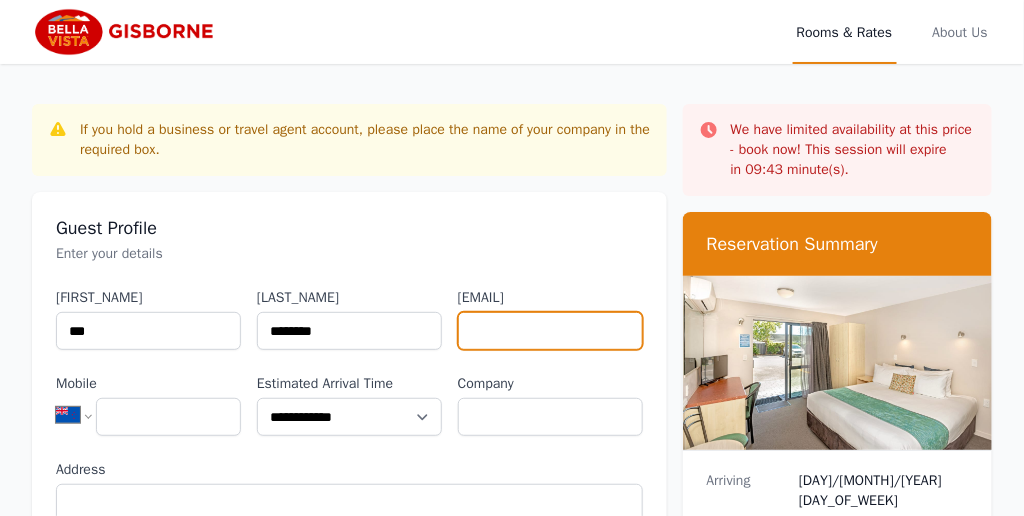 type on "[CARD_NUMBER]" 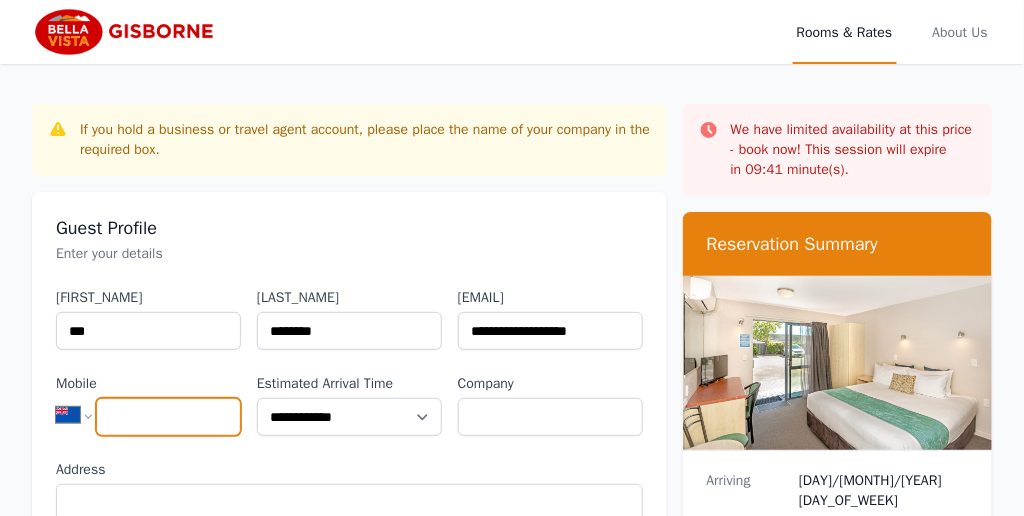 click on "Mobile" at bounding box center [168, 417] 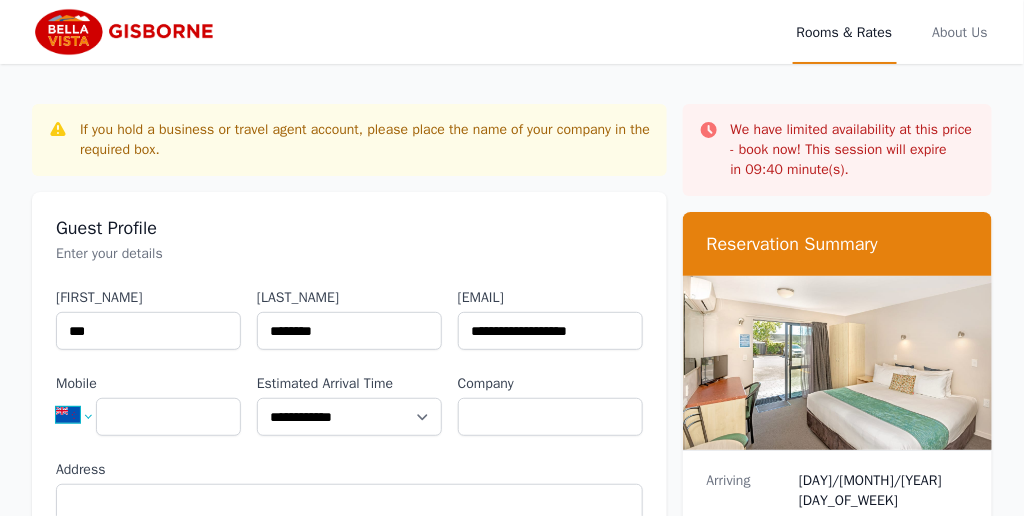 click on "[CARD_NUMBER]" at bounding box center [82, 415] 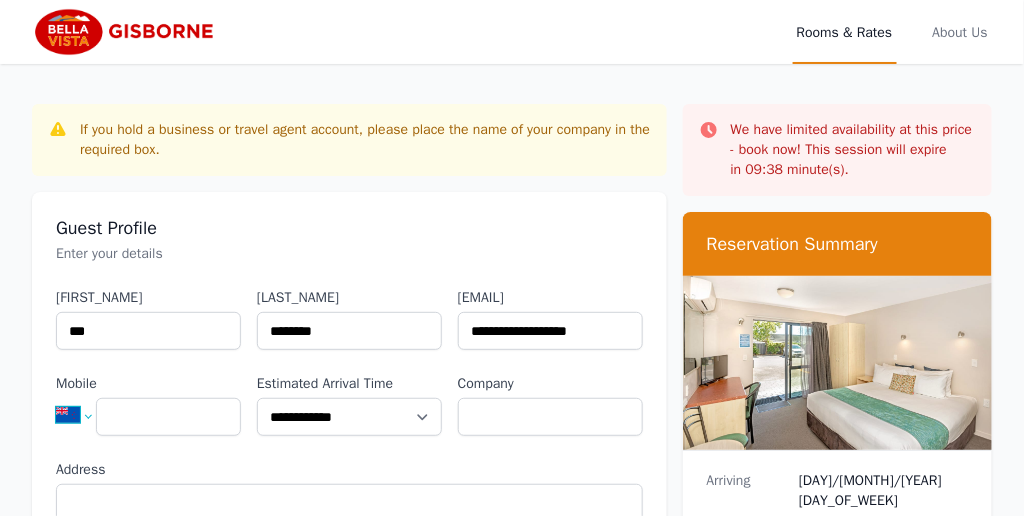 click on "[CARD_NUMBER]" at bounding box center (82, 415) 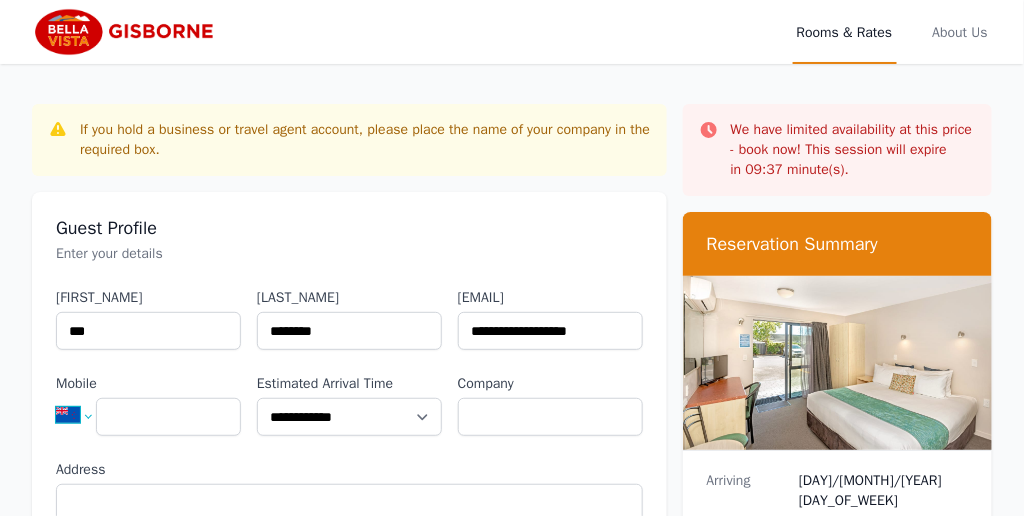 click on "[CARD_NUMBER]" at bounding box center [82, 415] 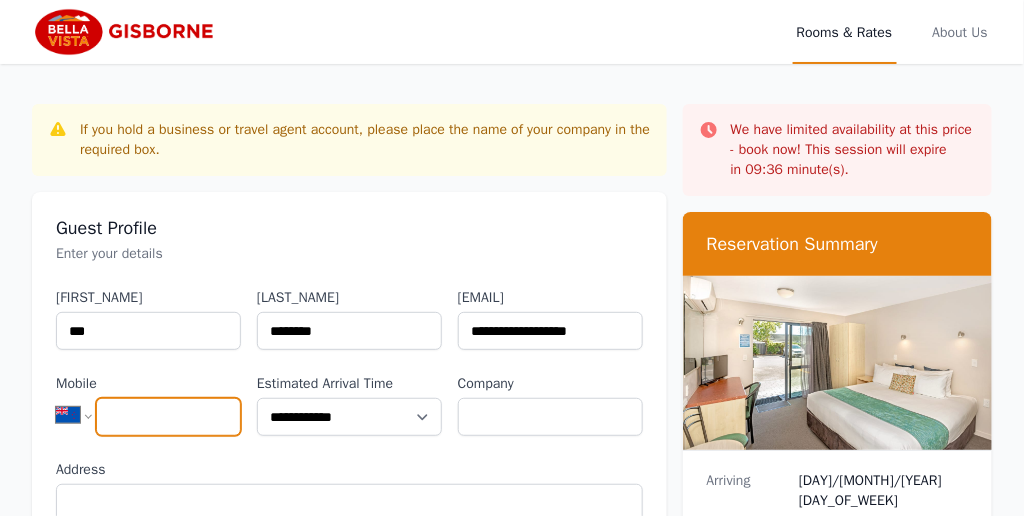 click on "Mobile" at bounding box center (168, 417) 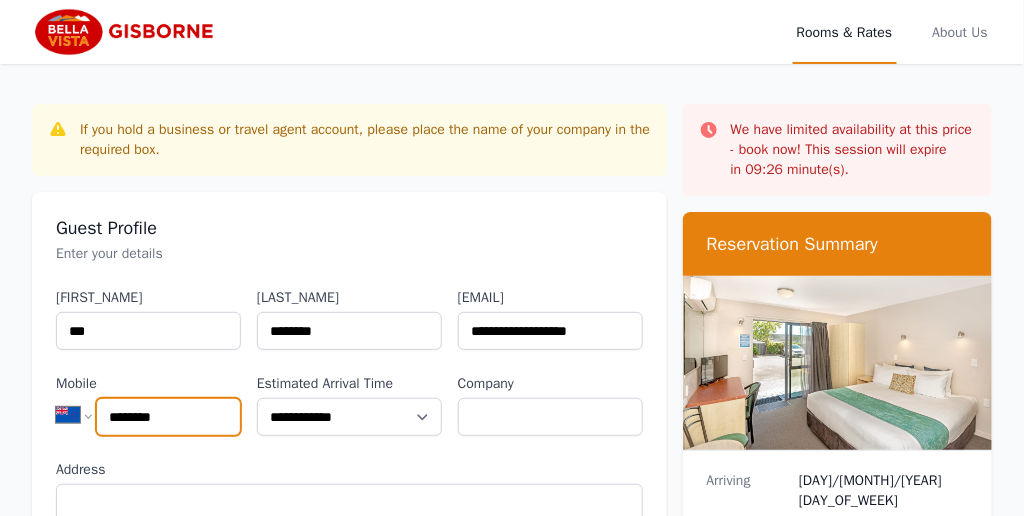 click on "********" at bounding box center [168, 417] 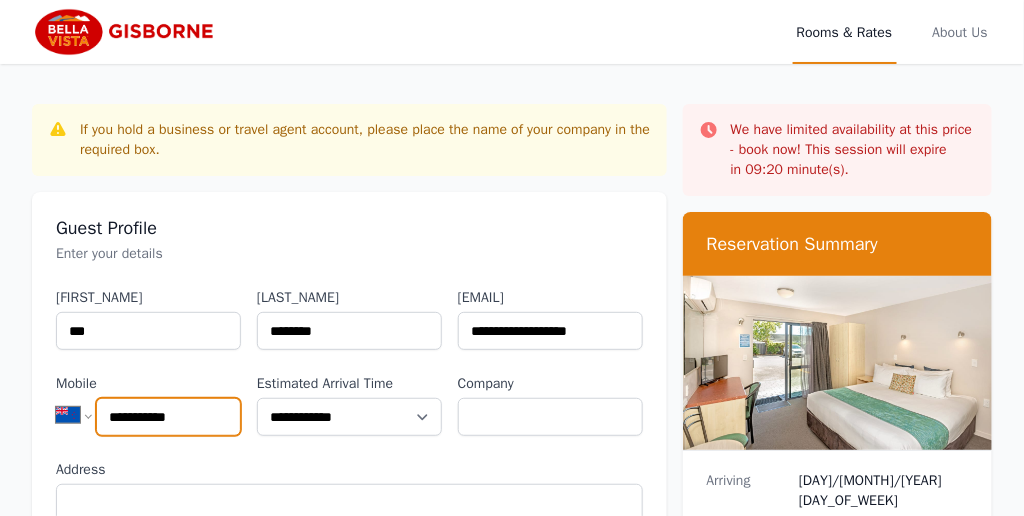 type on "**********" 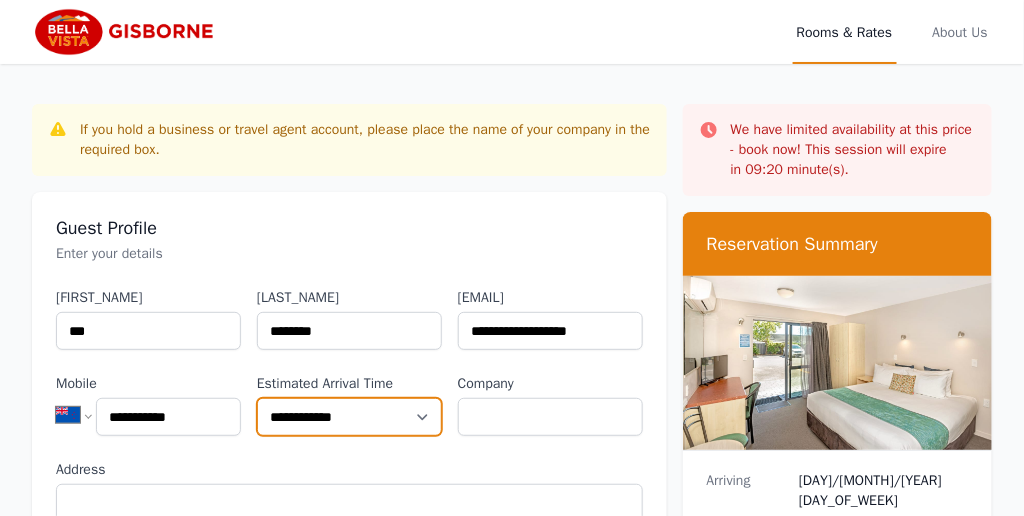 click on "**********" at bounding box center [349, 417] 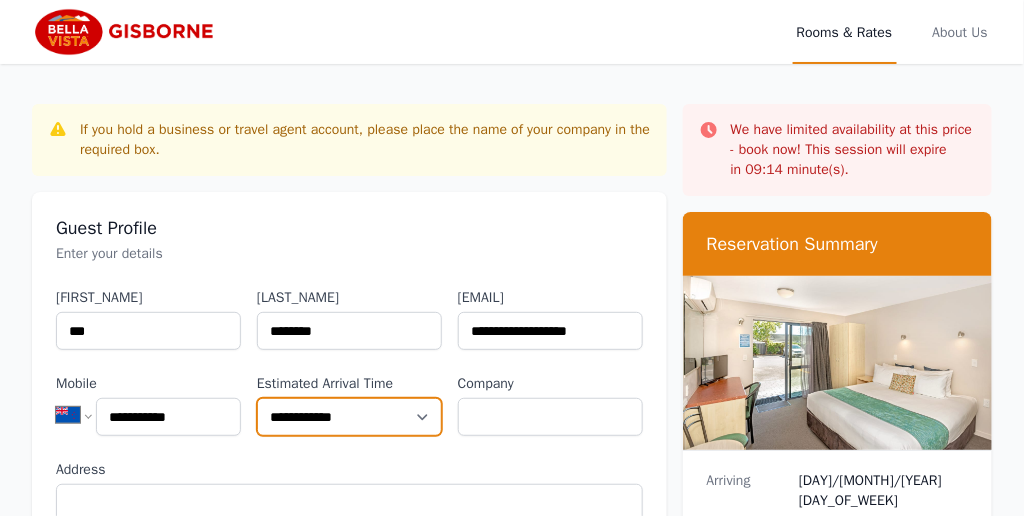 select on "**********" 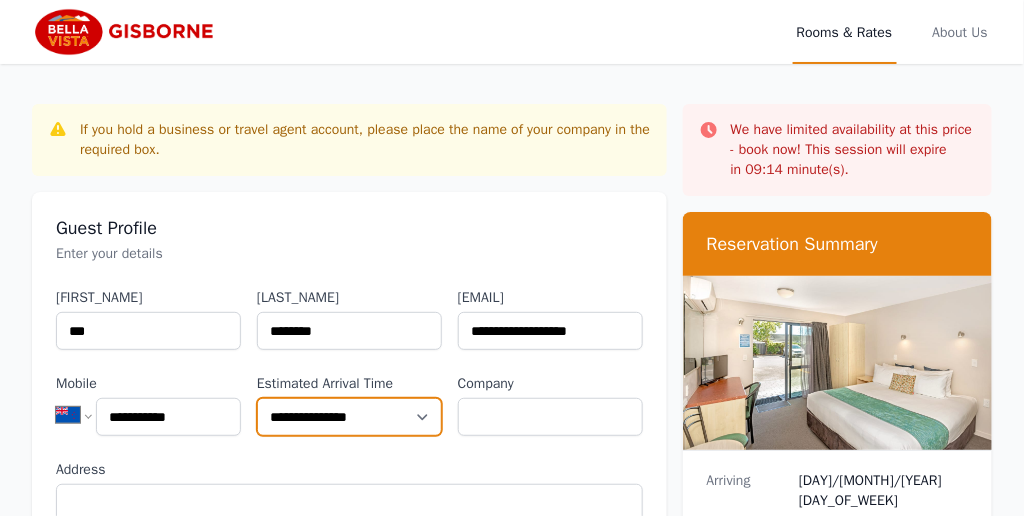 click on "**********" at bounding box center (349, 417) 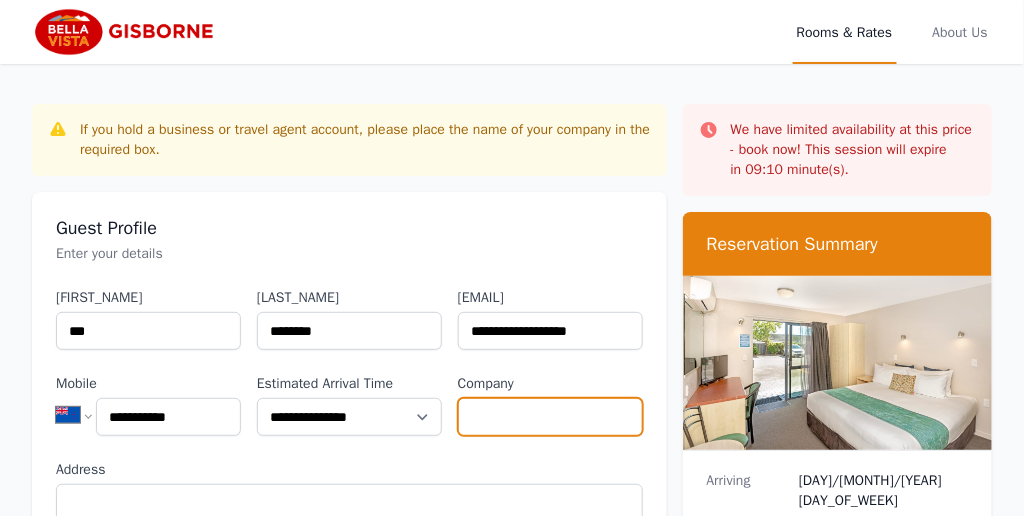 click on "Company" at bounding box center [550, 417] 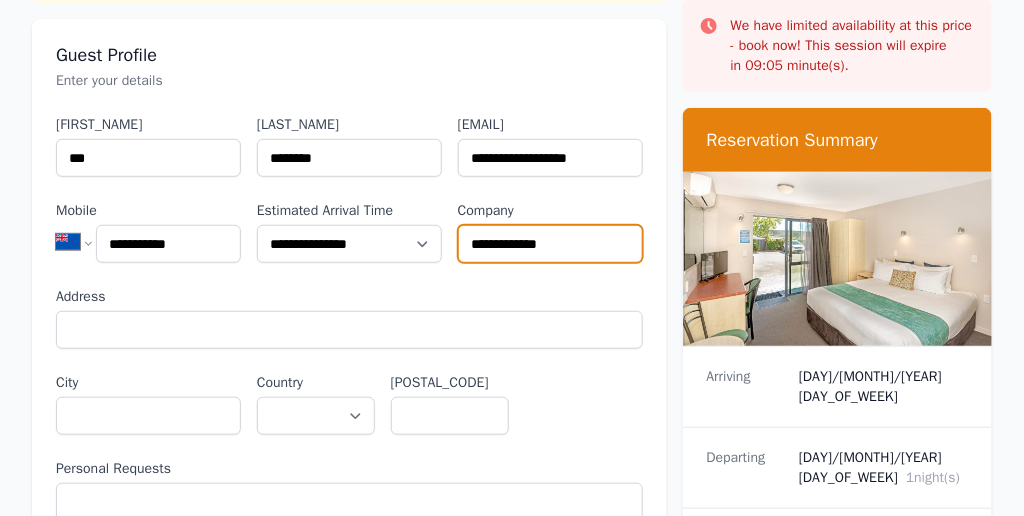 scroll, scrollTop: 200, scrollLeft: 0, axis: vertical 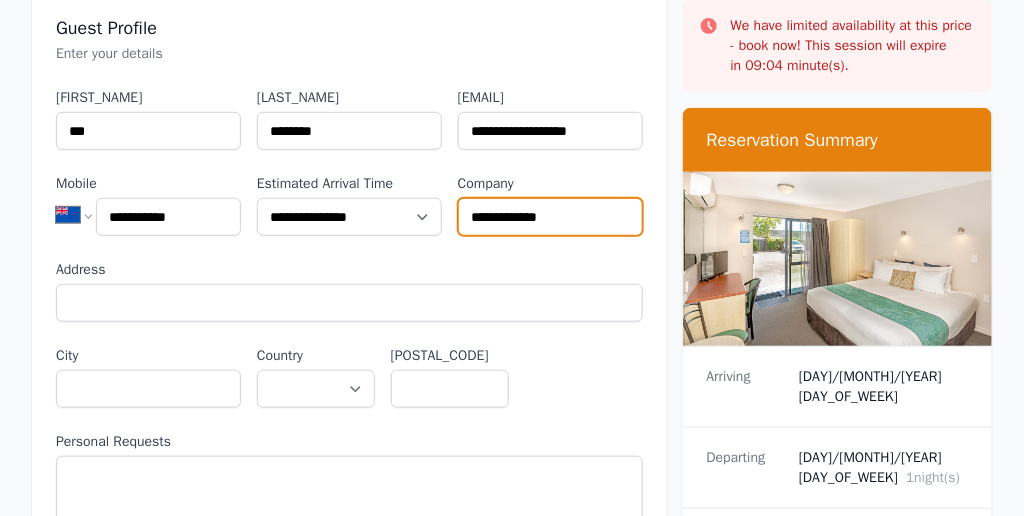 type on "**********" 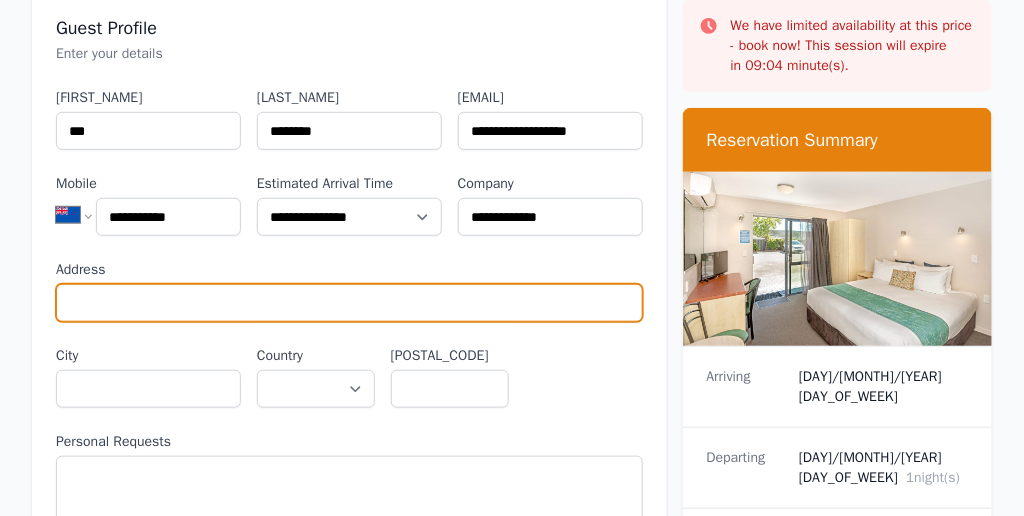 click on "Address" at bounding box center (349, 303) 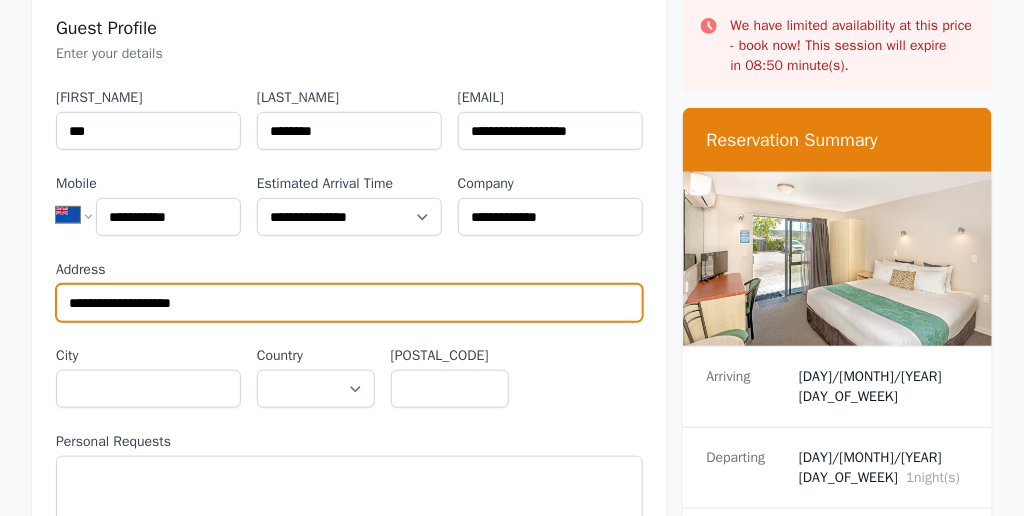 type on "**********" 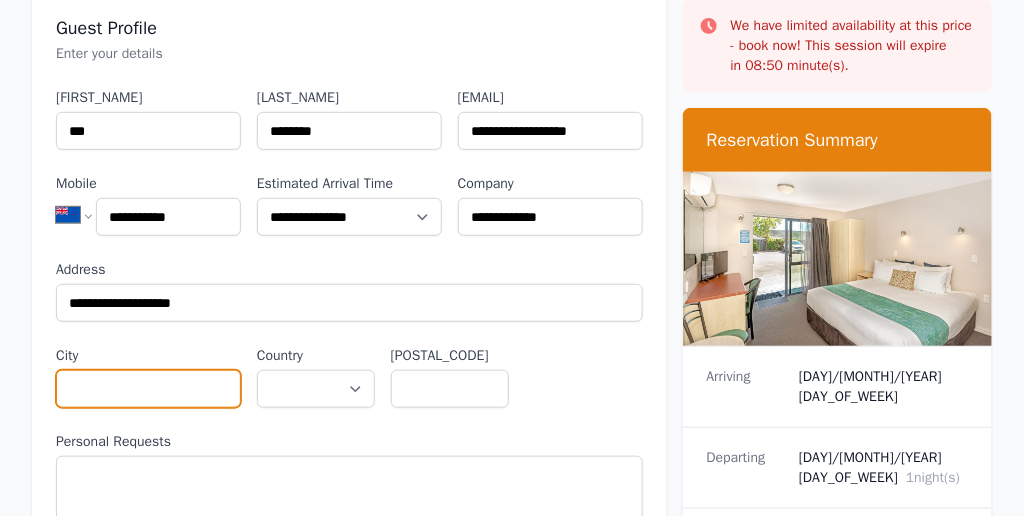 click on "City" at bounding box center (148, 389) 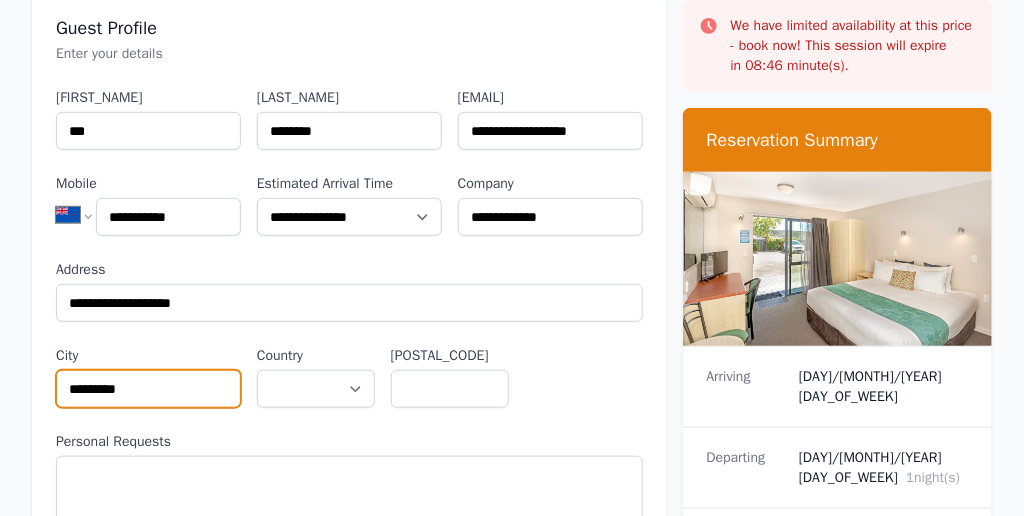 type on "*********" 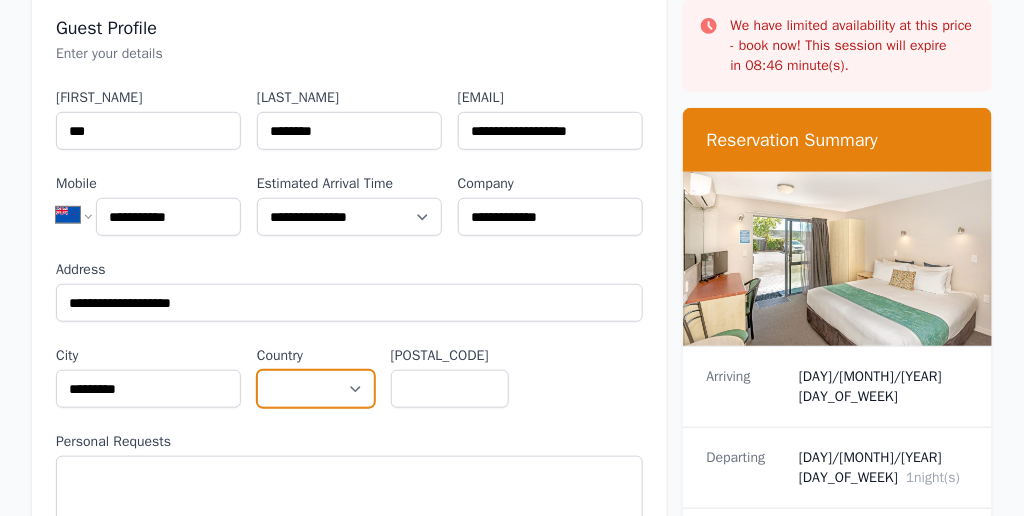 click on "**********" at bounding box center (316, 389) 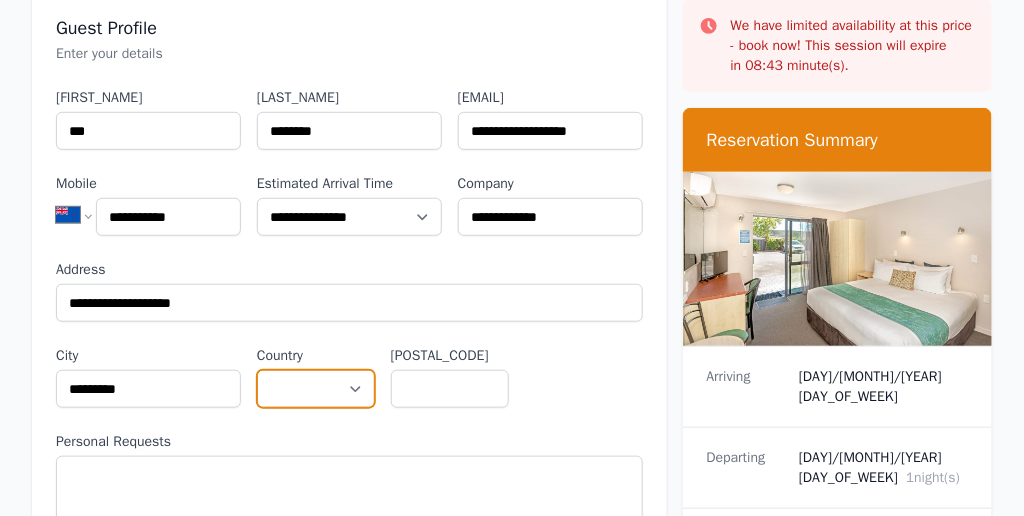 select on "**********" 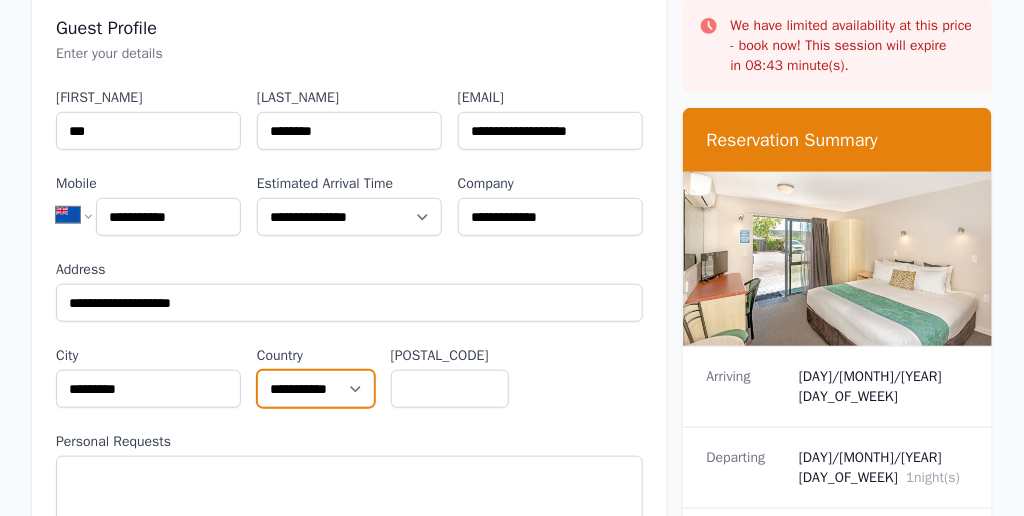 click on "**********" at bounding box center (316, 389) 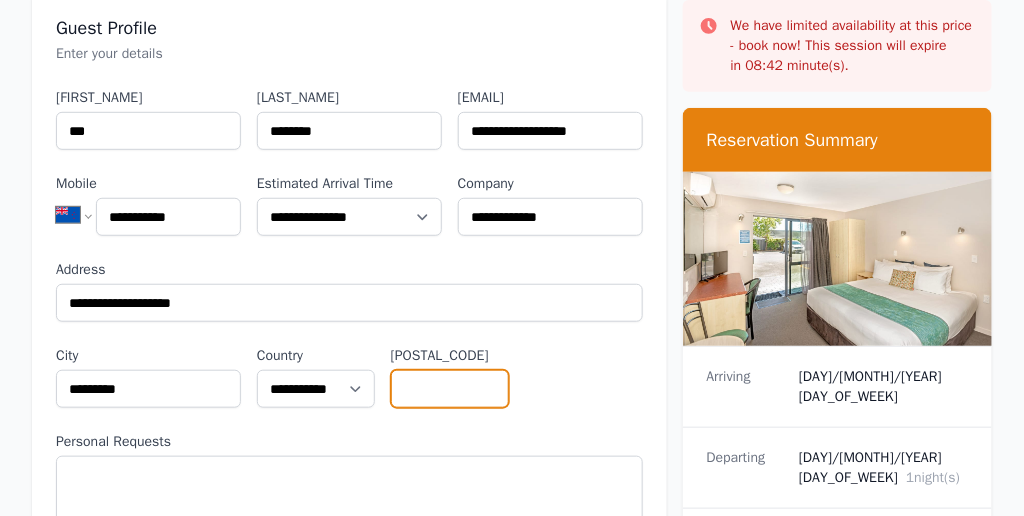 click on "[POSTAL_CODE]" at bounding box center [450, 389] 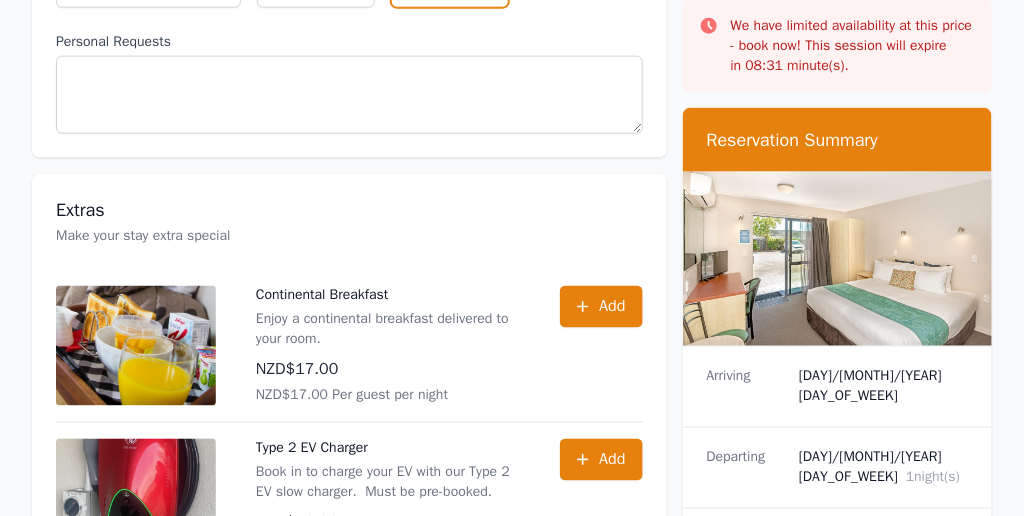 scroll, scrollTop: 700, scrollLeft: 0, axis: vertical 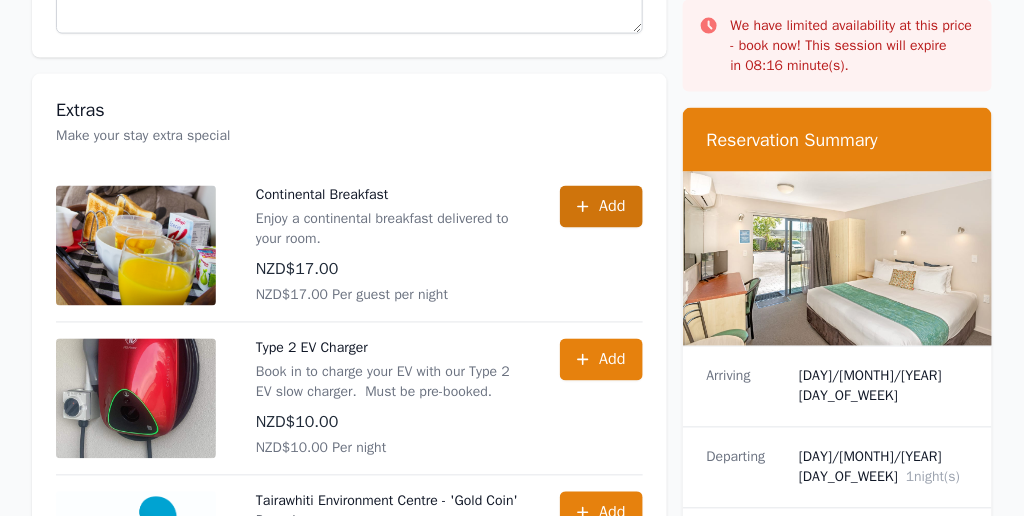 type on "****" 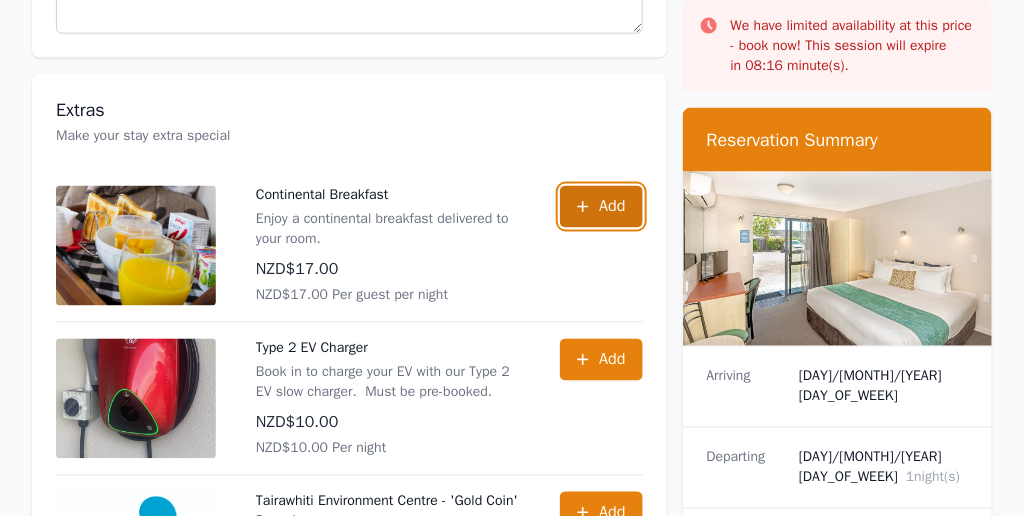 click on "Add" at bounding box center (612, 207) 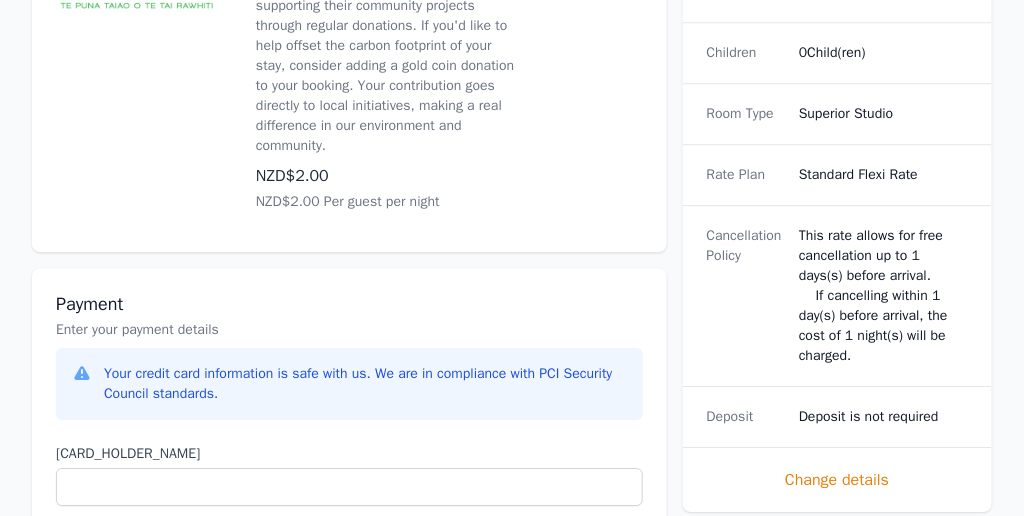 scroll, scrollTop: 1400, scrollLeft: 0, axis: vertical 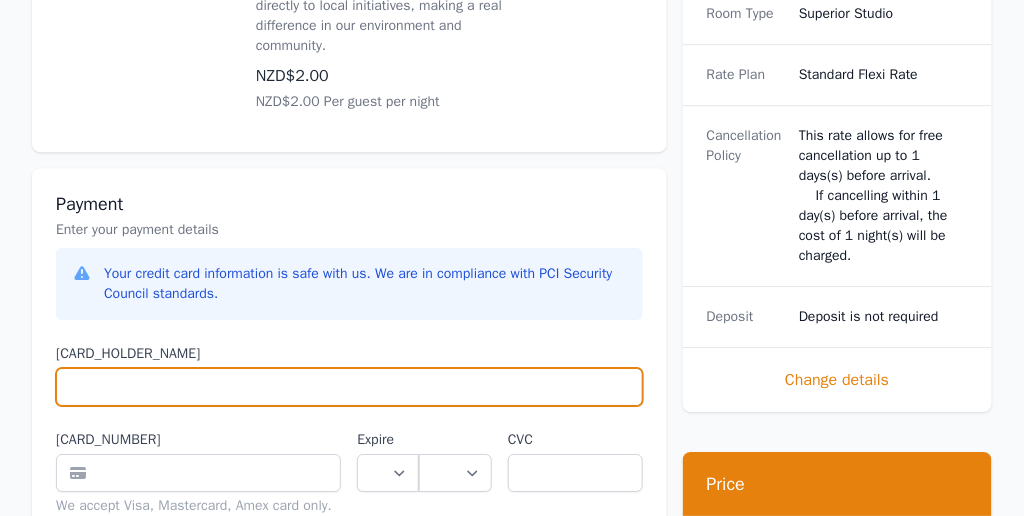 click on "[CARD_HOLDER_NAME]" at bounding box center [349, 387] 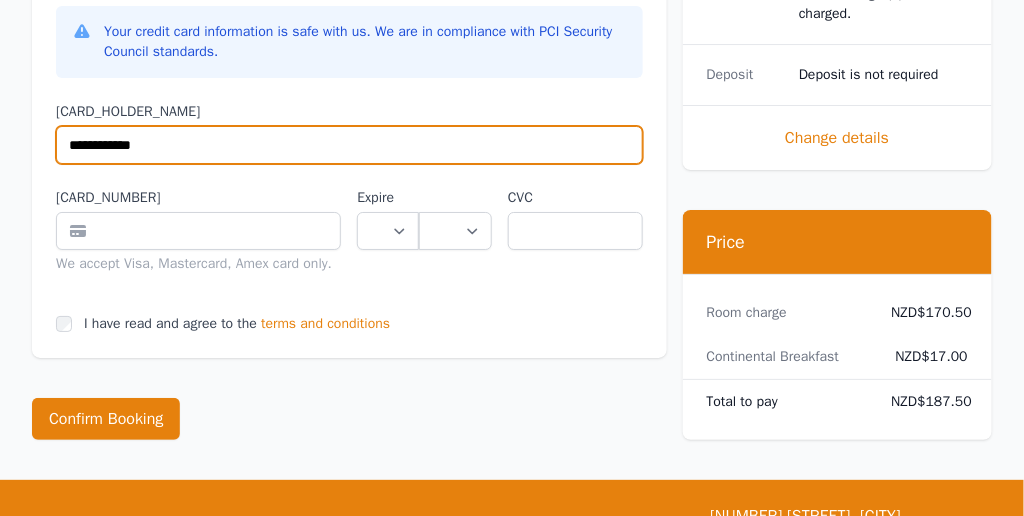 scroll, scrollTop: 1700, scrollLeft: 0, axis: vertical 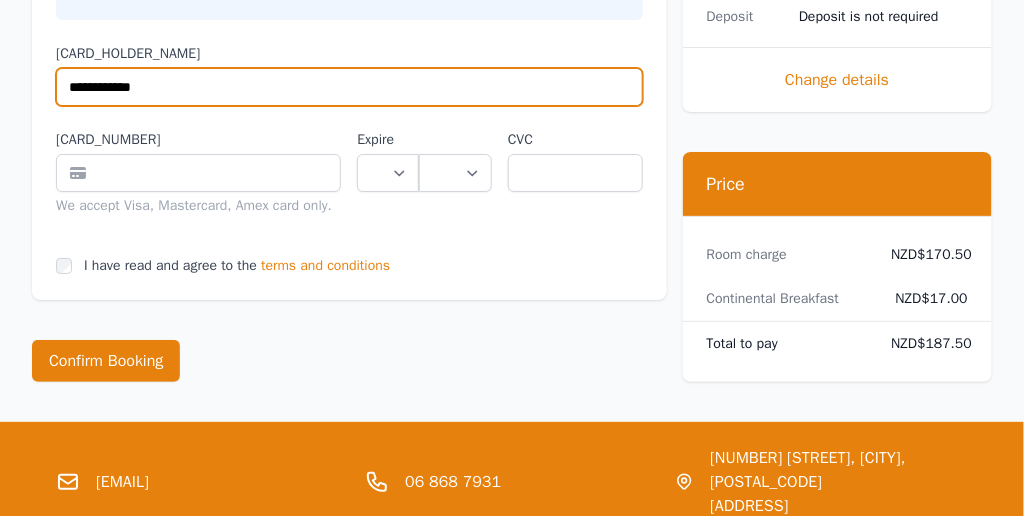 type on "**********" 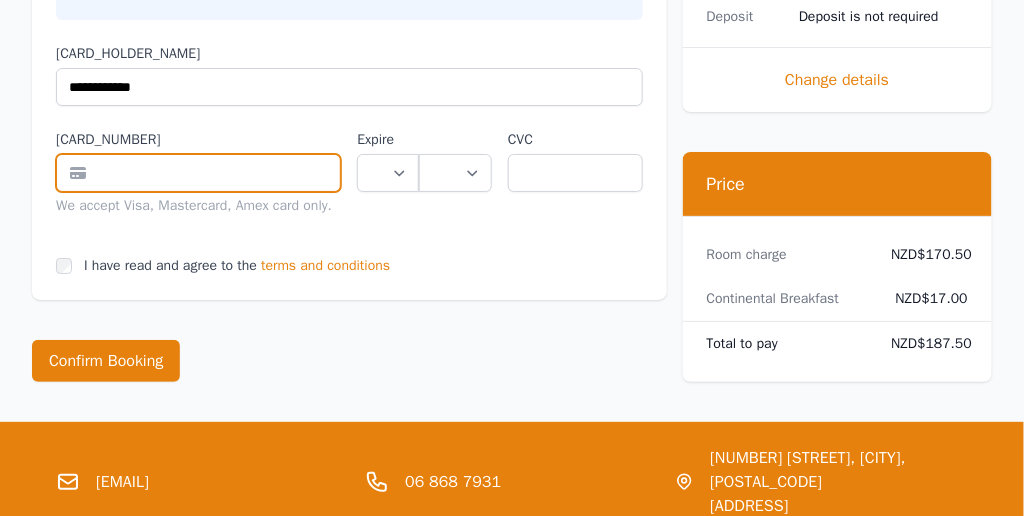click at bounding box center (198, 173) 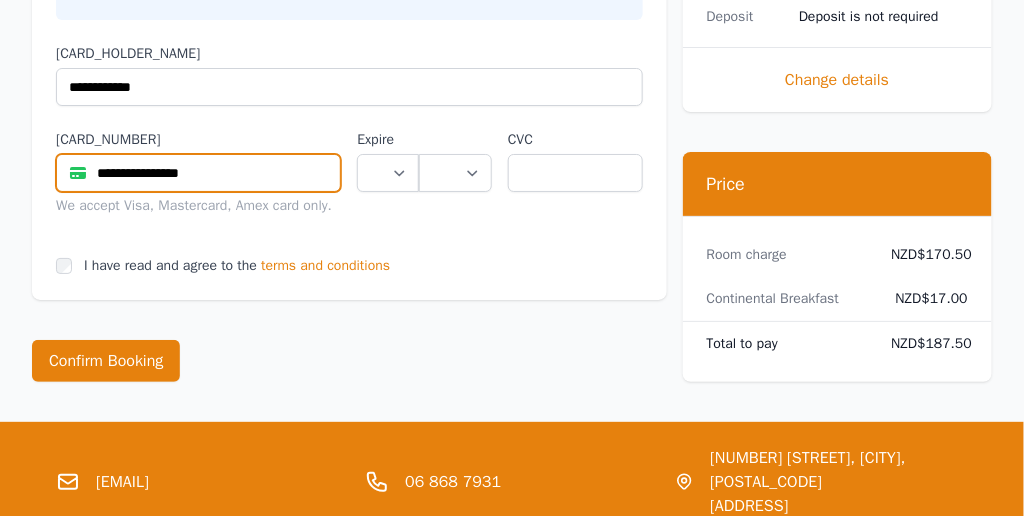 type on "**********" 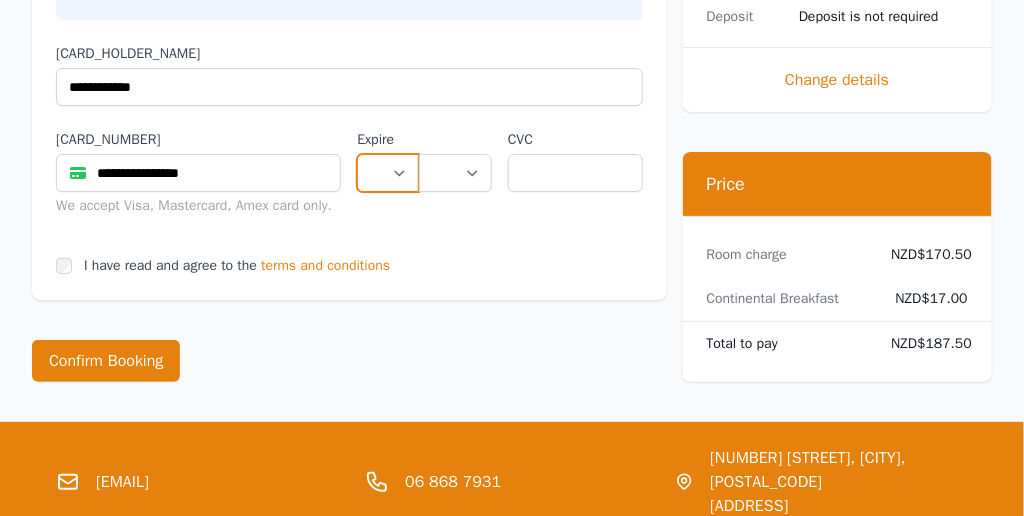 click on "[CARD_NUMBER]" at bounding box center [388, 173] 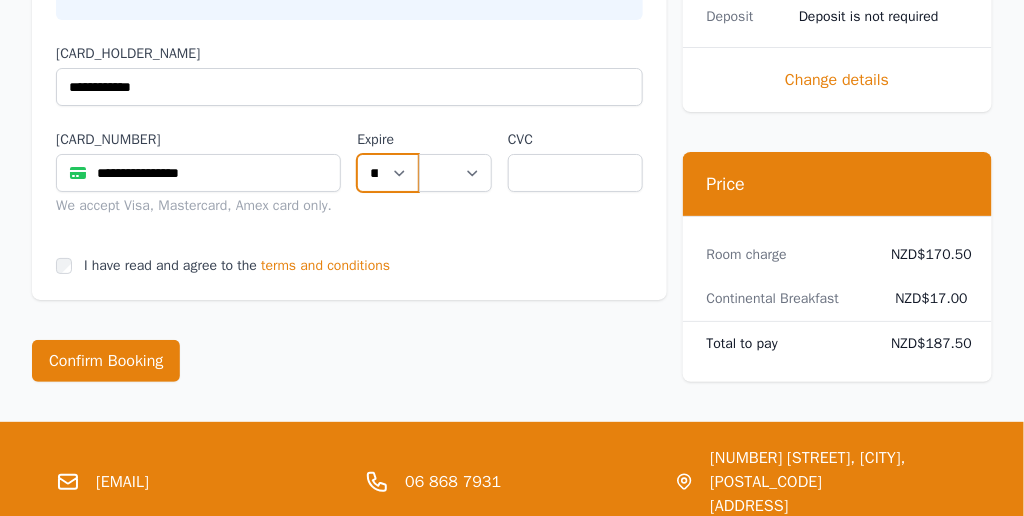 click on "[CARD_NUMBER]" at bounding box center [388, 173] 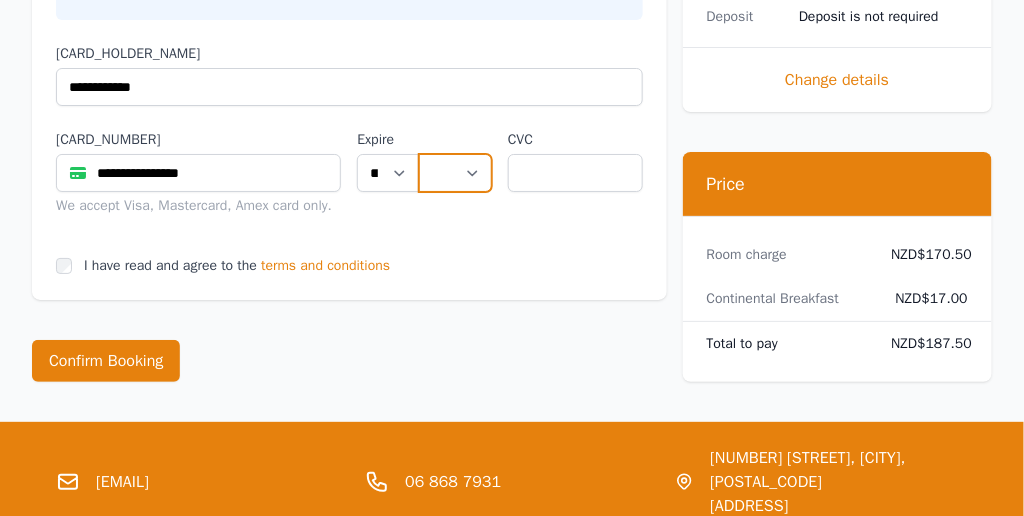 click on "[CARD_NUMBER]" at bounding box center [455, 173] 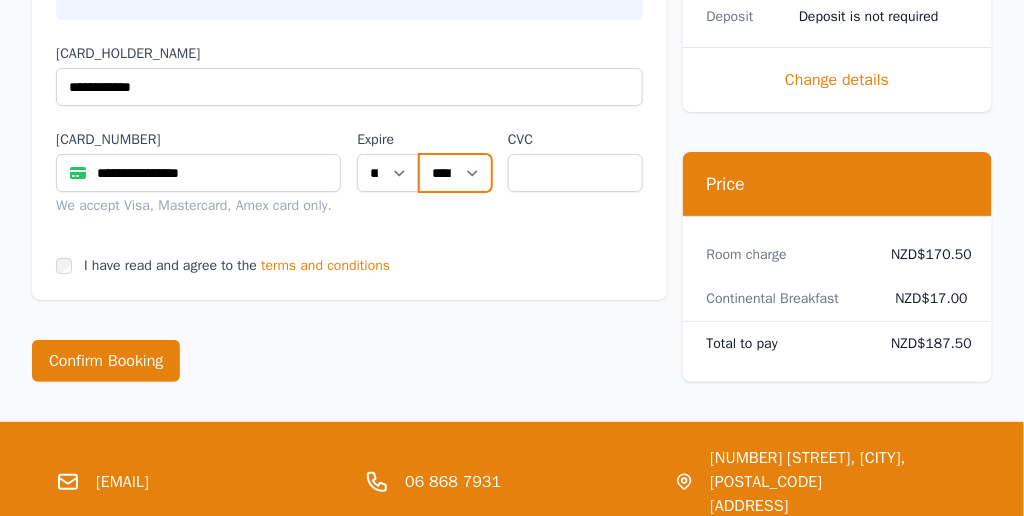 click on "[CARD_NUMBER]" at bounding box center (455, 173) 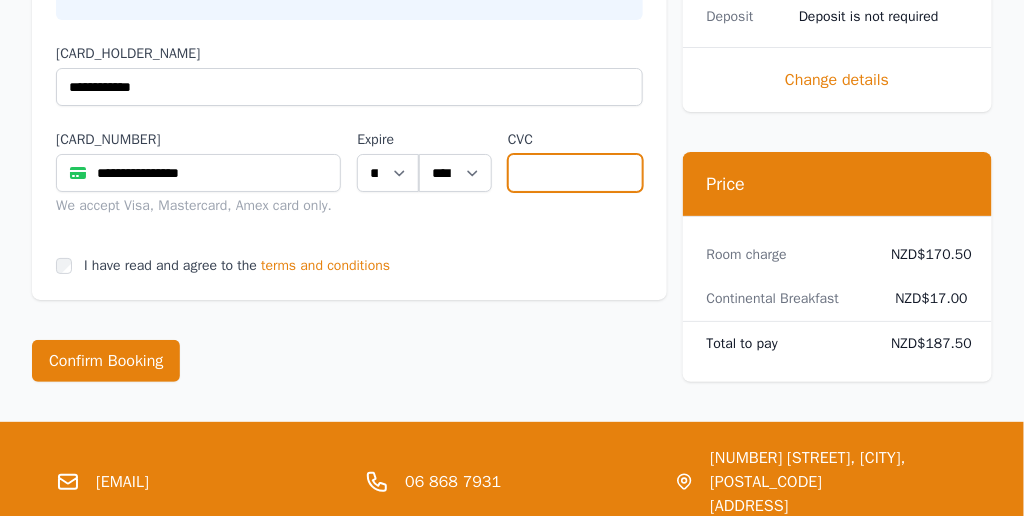 click at bounding box center (575, 173) 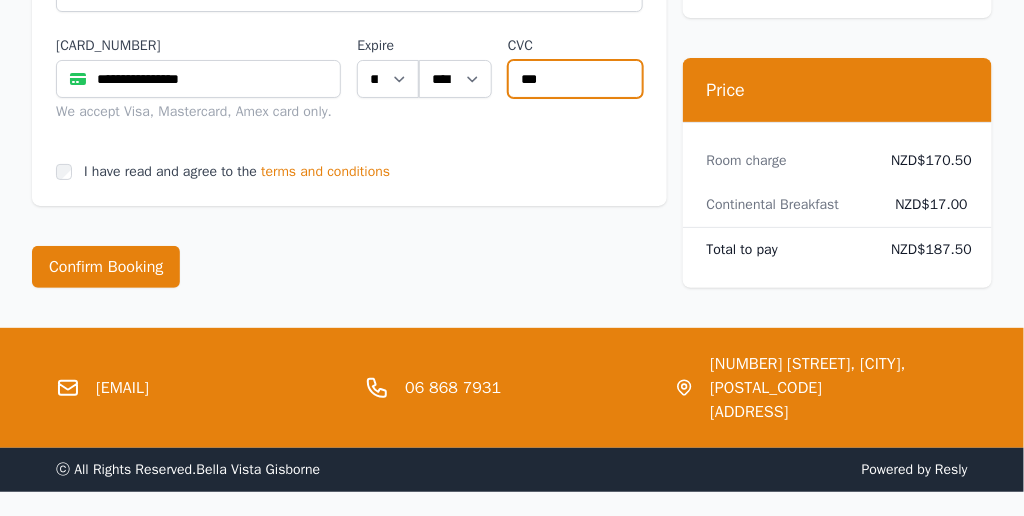 scroll, scrollTop: 1858, scrollLeft: 0, axis: vertical 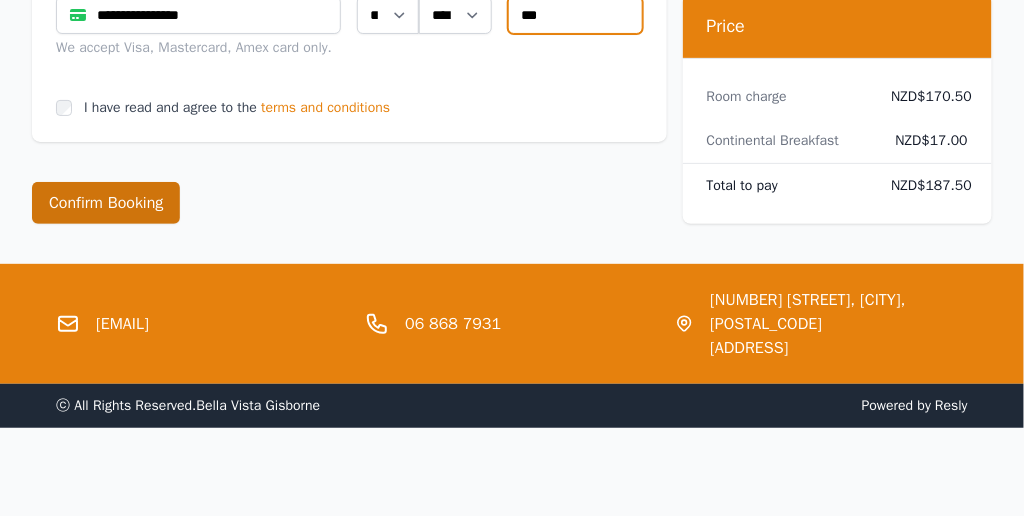type on "***" 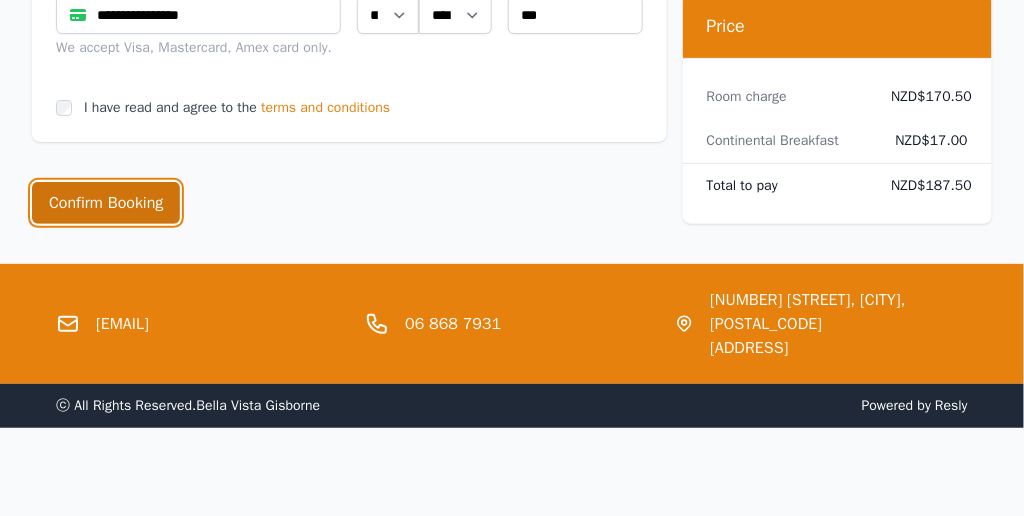 click on "Confirm Booking" at bounding box center [106, 203] 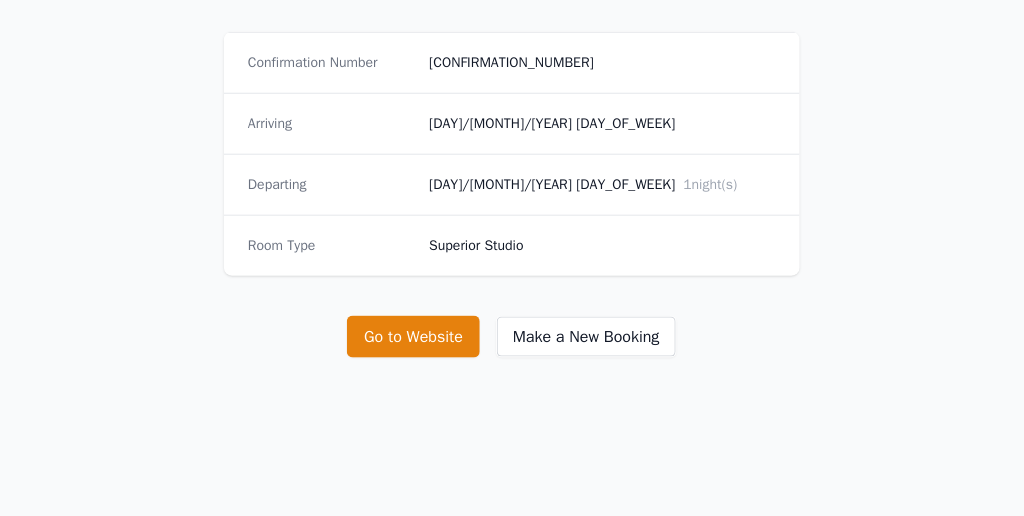 scroll, scrollTop: 400, scrollLeft: 0, axis: vertical 